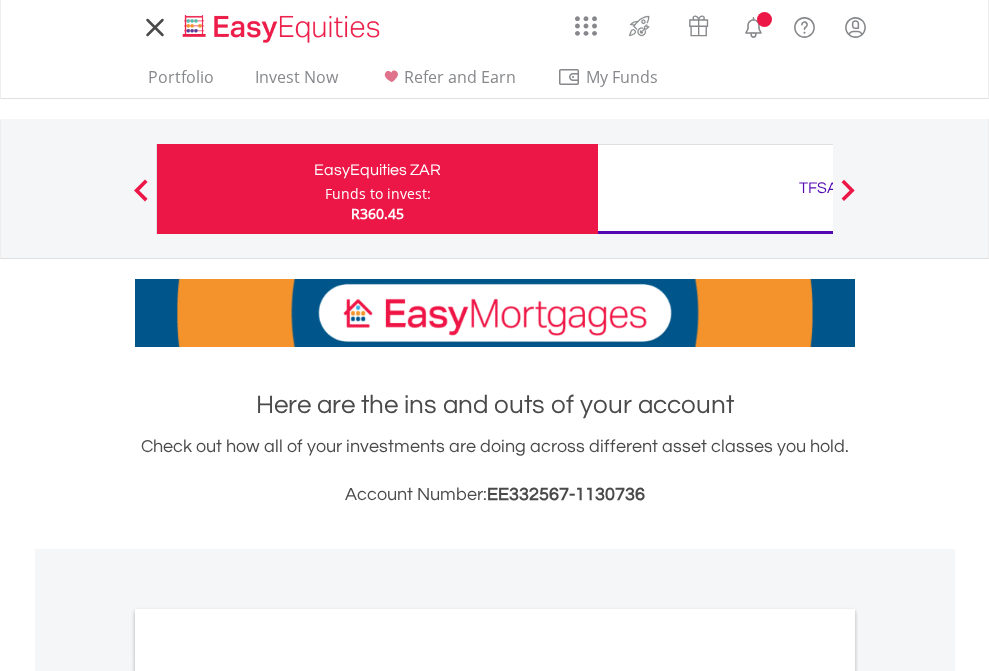 scroll, scrollTop: 0, scrollLeft: 0, axis: both 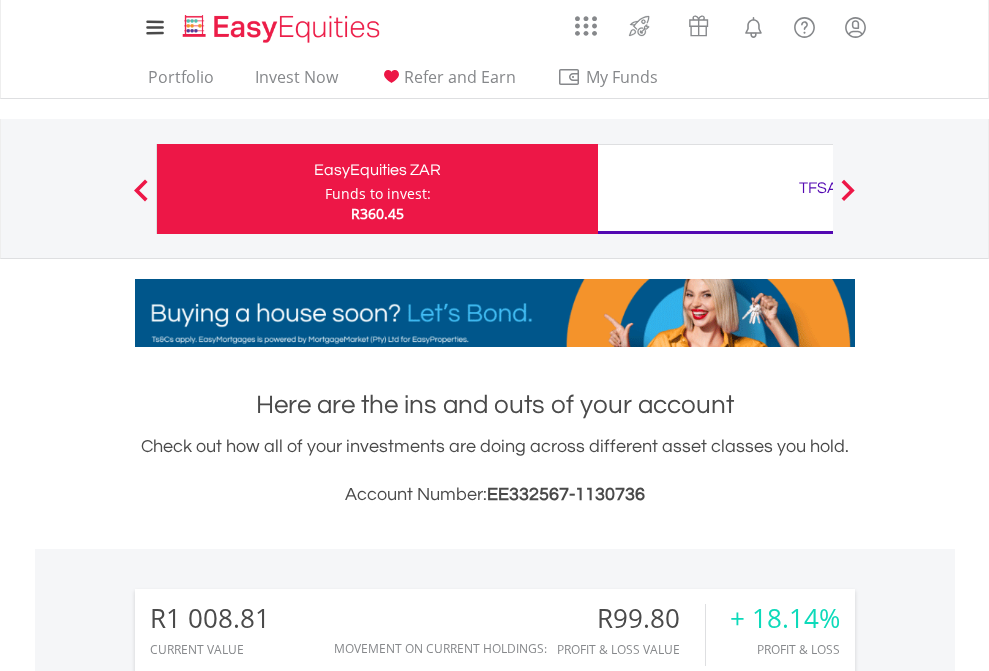 click on "Funds to invest:" at bounding box center (378, 194) 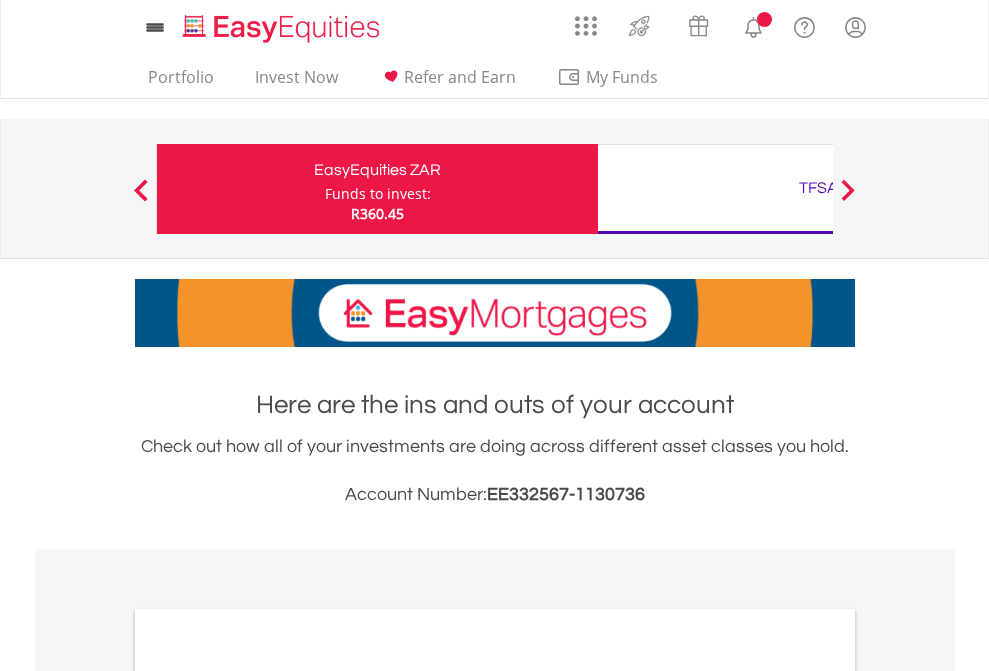 scroll, scrollTop: 0, scrollLeft: 0, axis: both 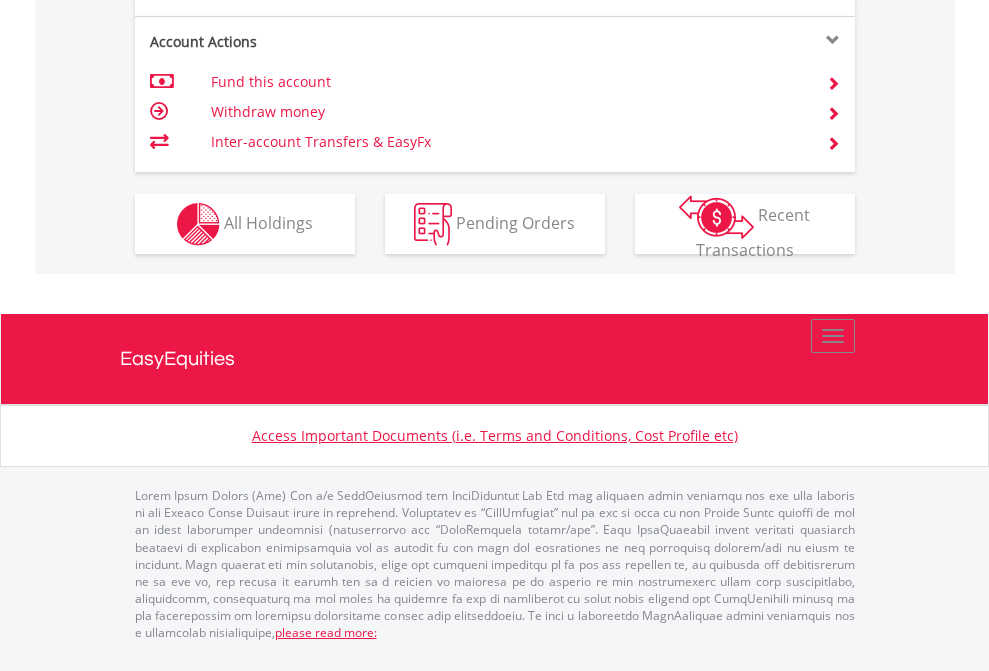 click on "Investment types" at bounding box center (706, -337) 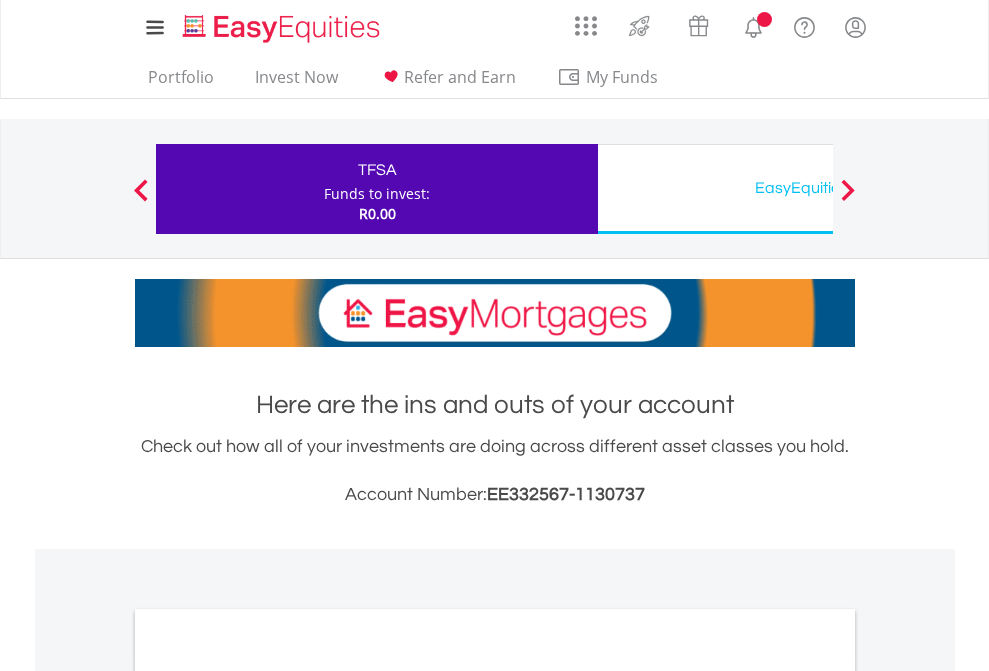 scroll, scrollTop: 0, scrollLeft: 0, axis: both 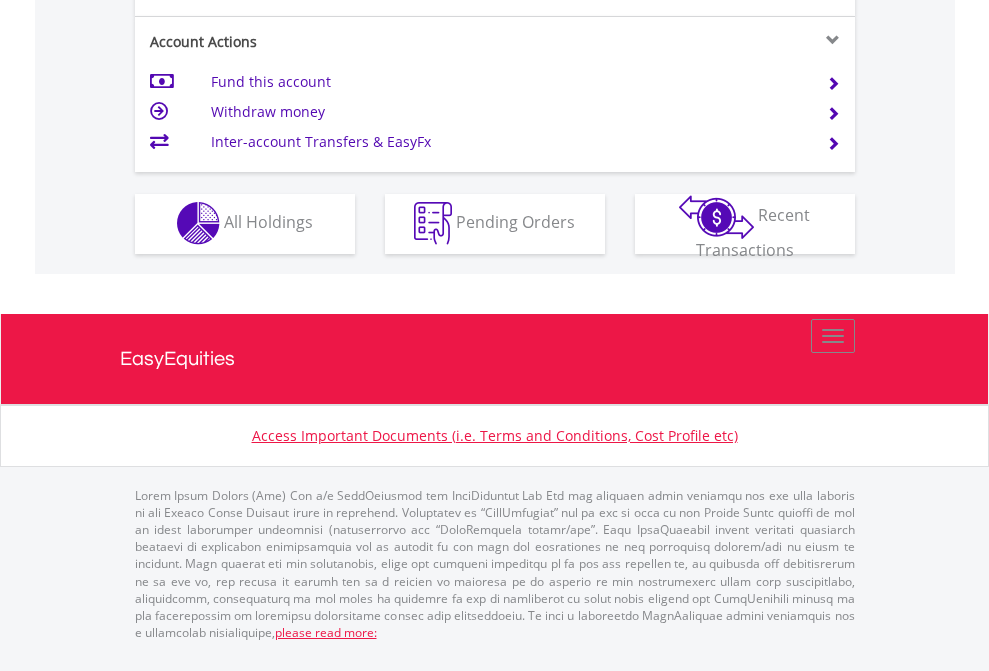 click on "Investment types" at bounding box center (706, -353) 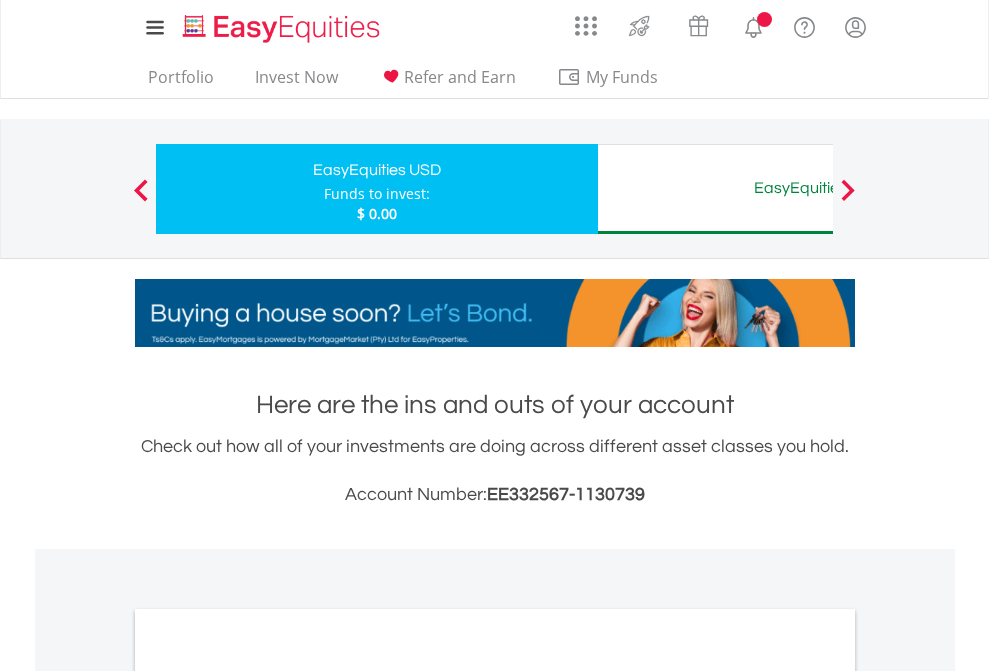 scroll, scrollTop: 0, scrollLeft: 0, axis: both 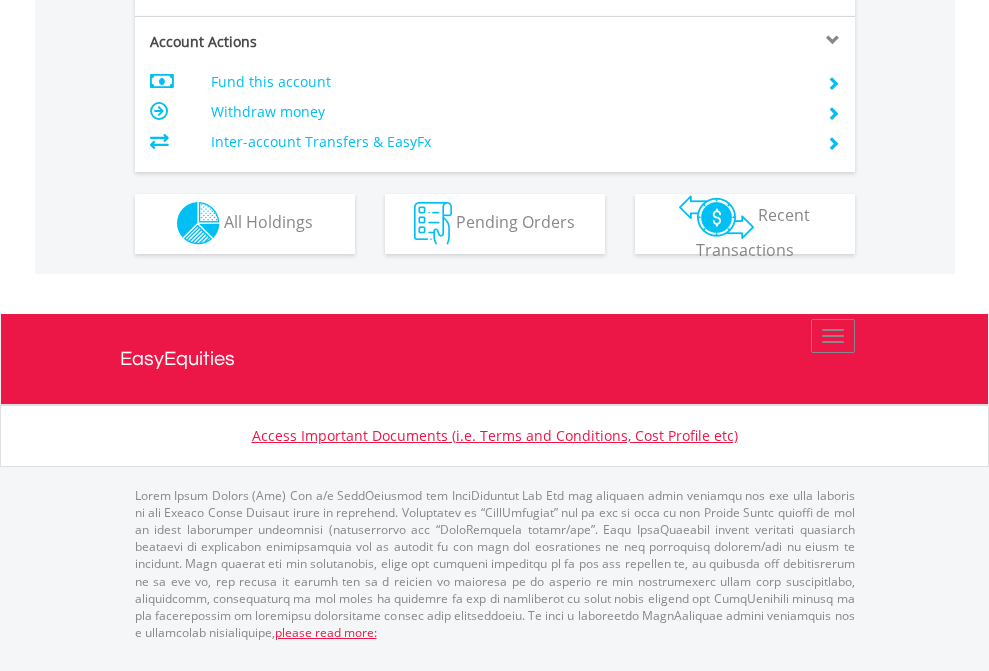 click on "Investment types" at bounding box center (706, -353) 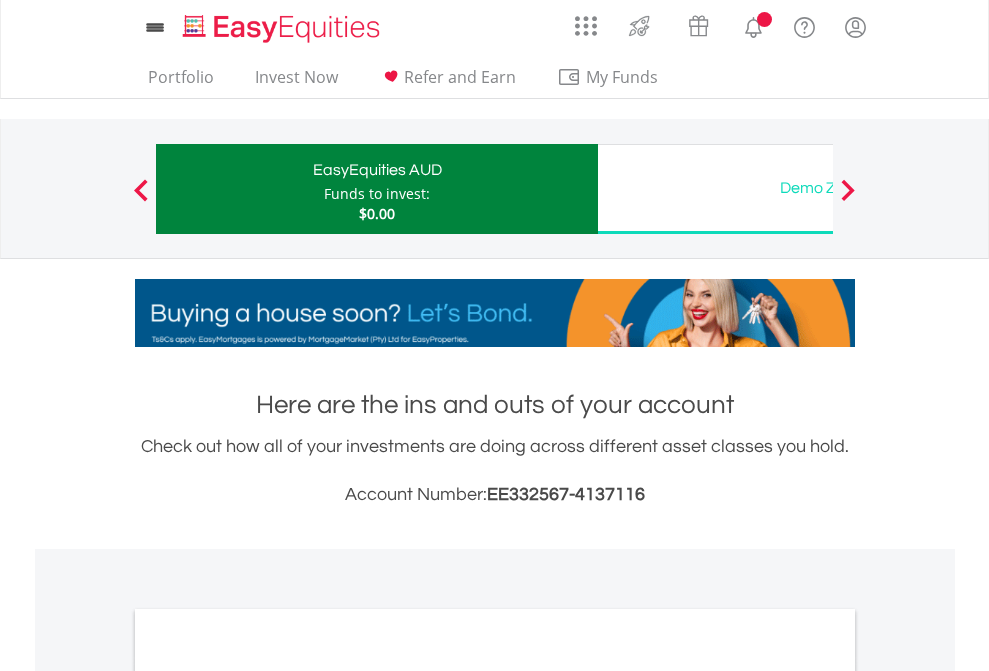 scroll, scrollTop: 0, scrollLeft: 0, axis: both 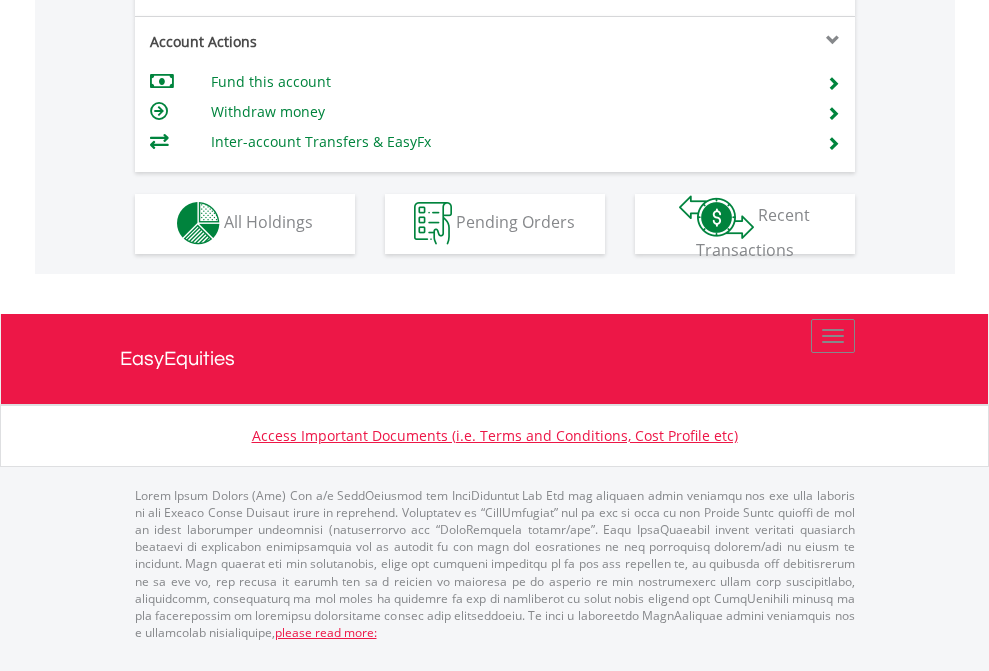 click on "Investment types" at bounding box center (706, -353) 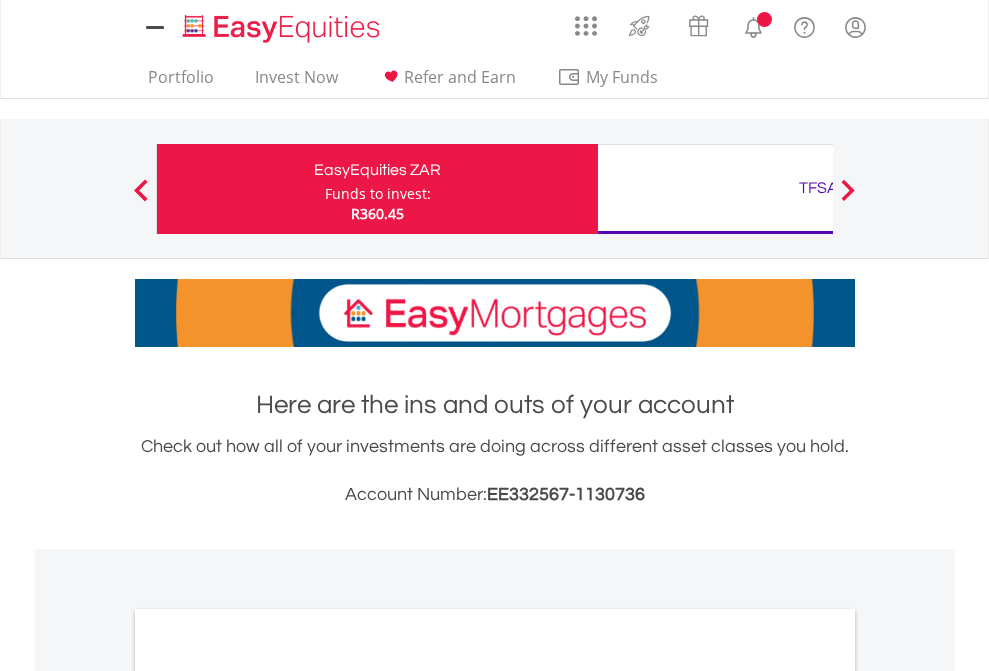 scroll, scrollTop: 0, scrollLeft: 0, axis: both 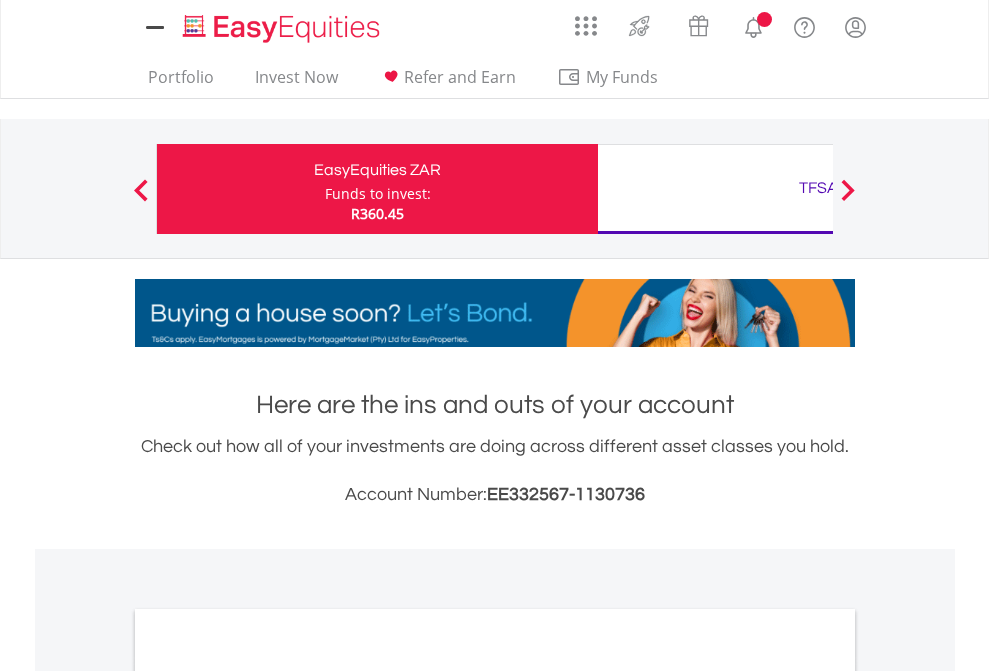 click on "All Holdings" at bounding box center [268, 1096] 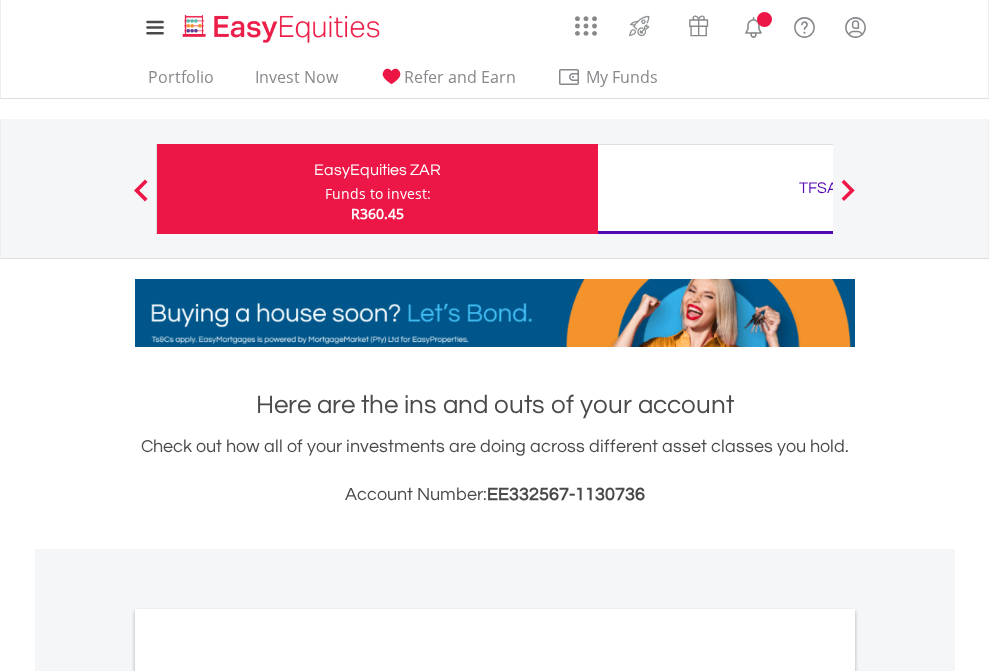 scroll, scrollTop: 1202, scrollLeft: 0, axis: vertical 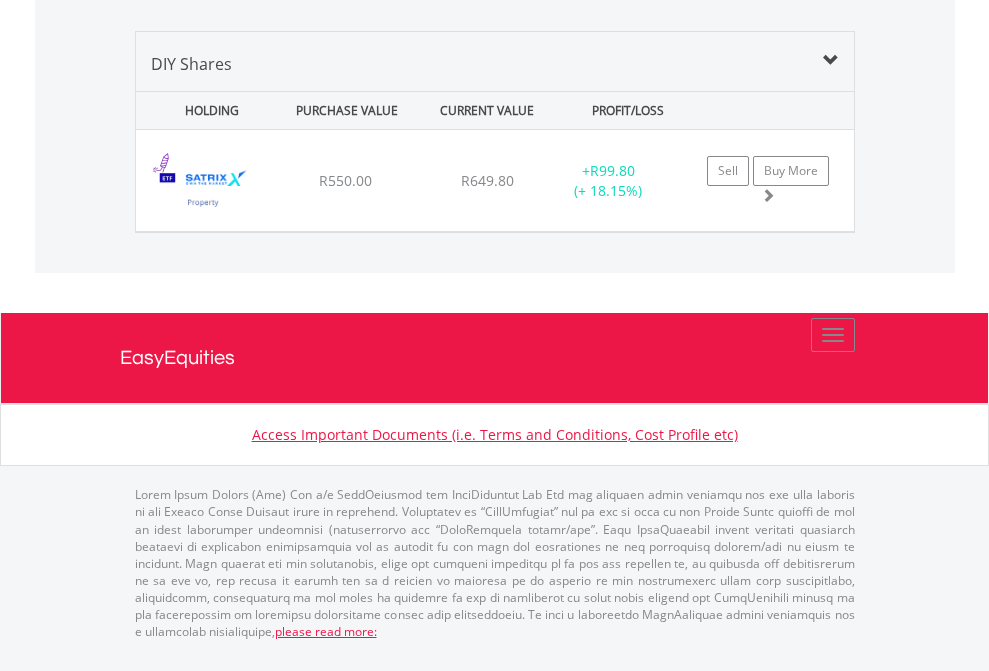 click on "TFSA" at bounding box center (818, -1419) 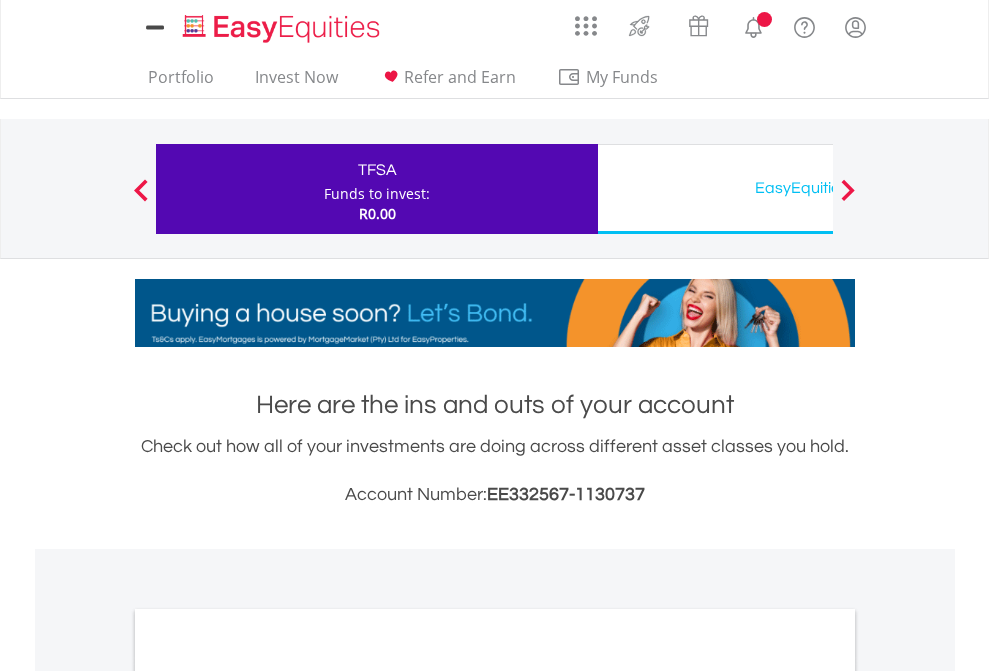 click on "All Holdings" at bounding box center [268, 1096] 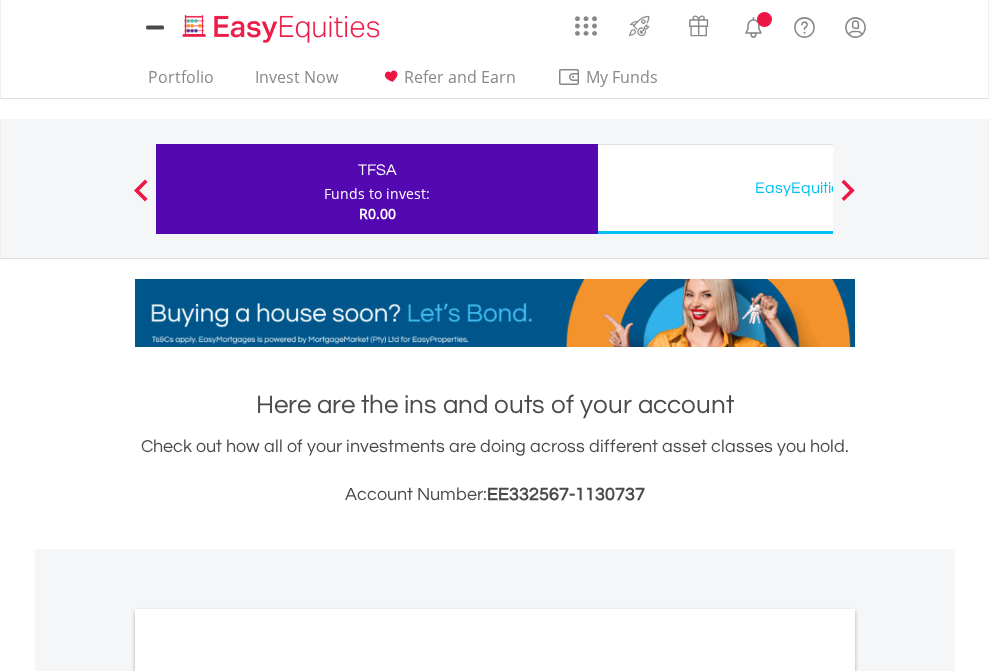 scroll, scrollTop: 1202, scrollLeft: 0, axis: vertical 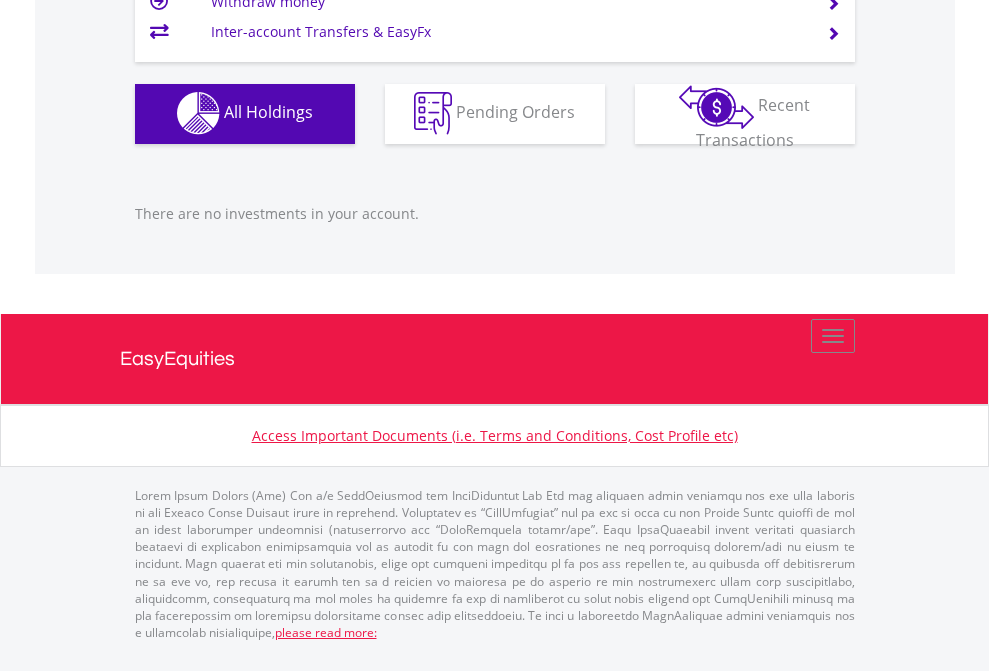 click on "EasyEquities USD" at bounding box center [818, -1142] 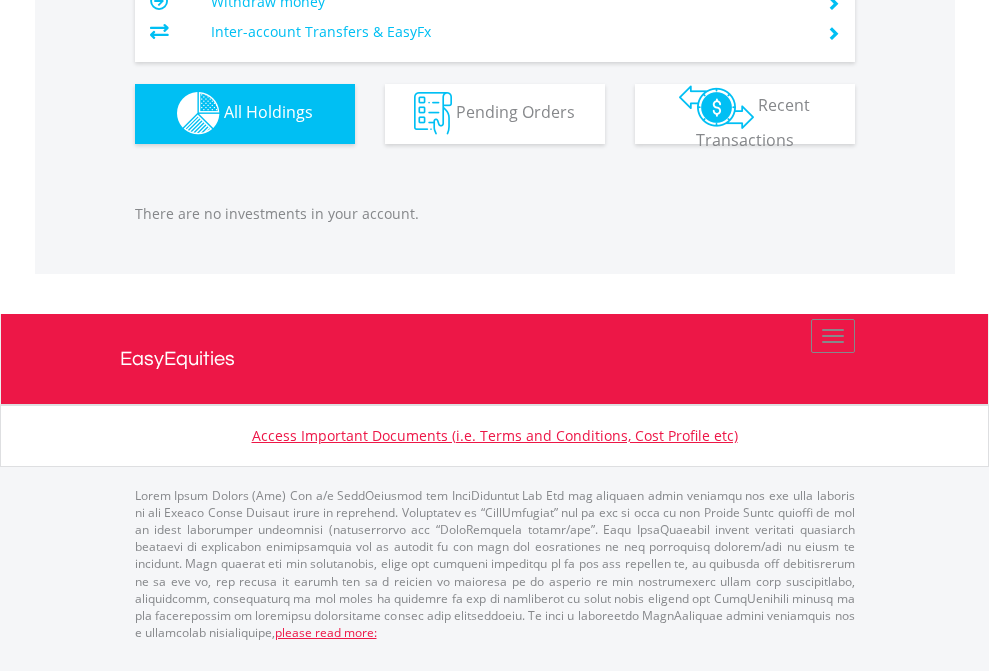 scroll, scrollTop: 1980, scrollLeft: 0, axis: vertical 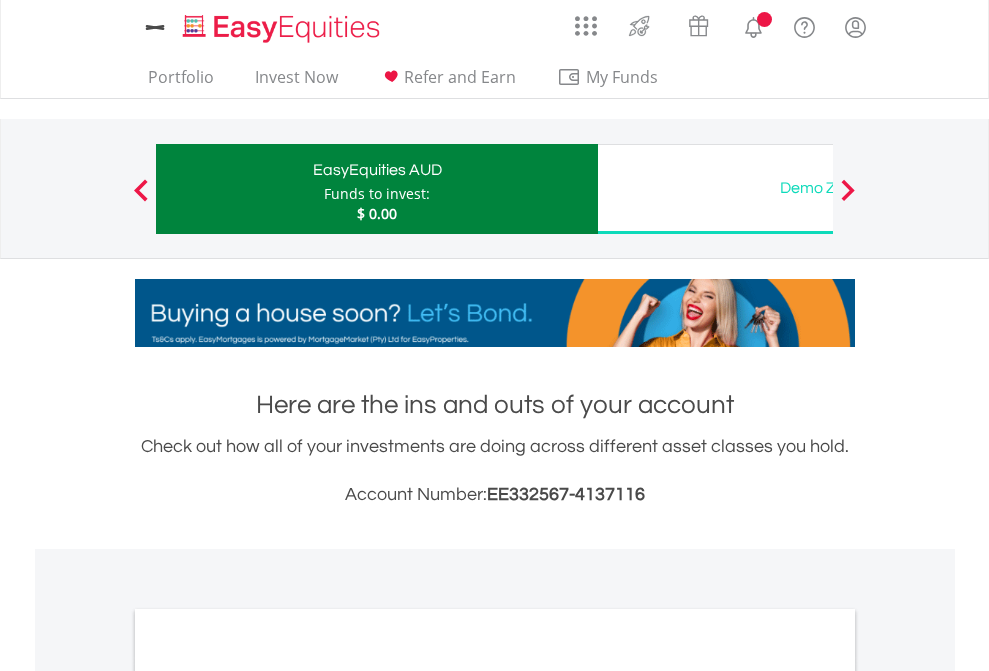 click on "All Holdings" at bounding box center (268, 1096) 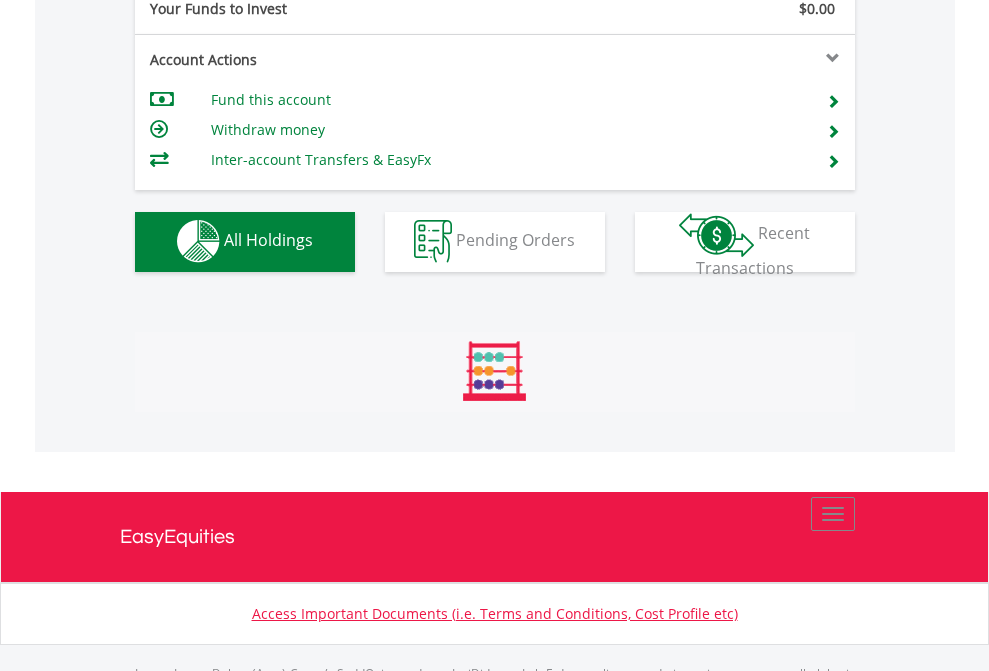 scroll, scrollTop: 999808, scrollLeft: 999687, axis: both 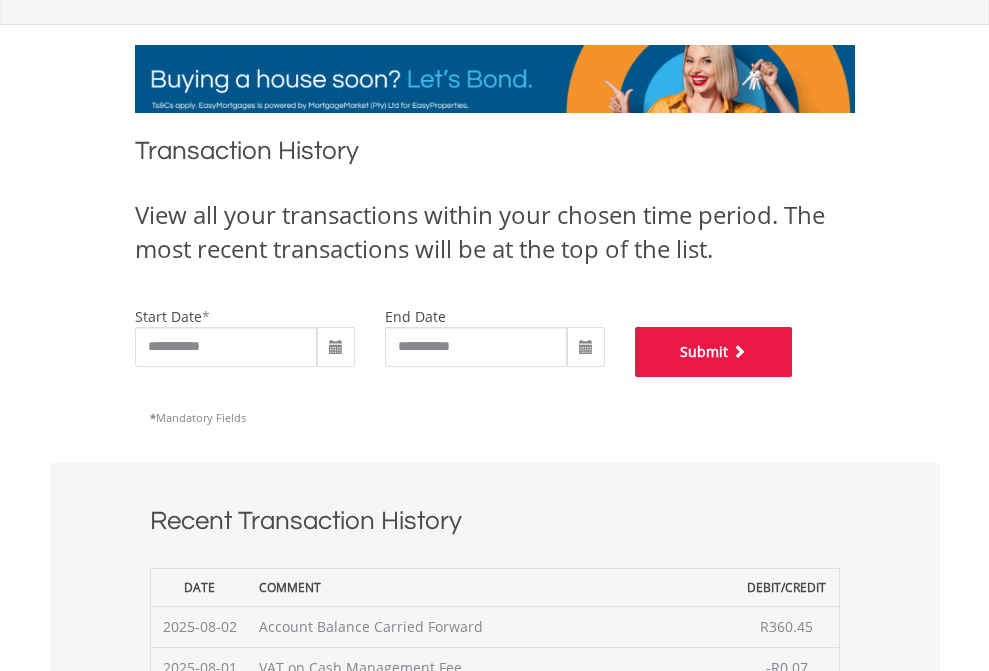 click on "Submit" at bounding box center [714, 352] 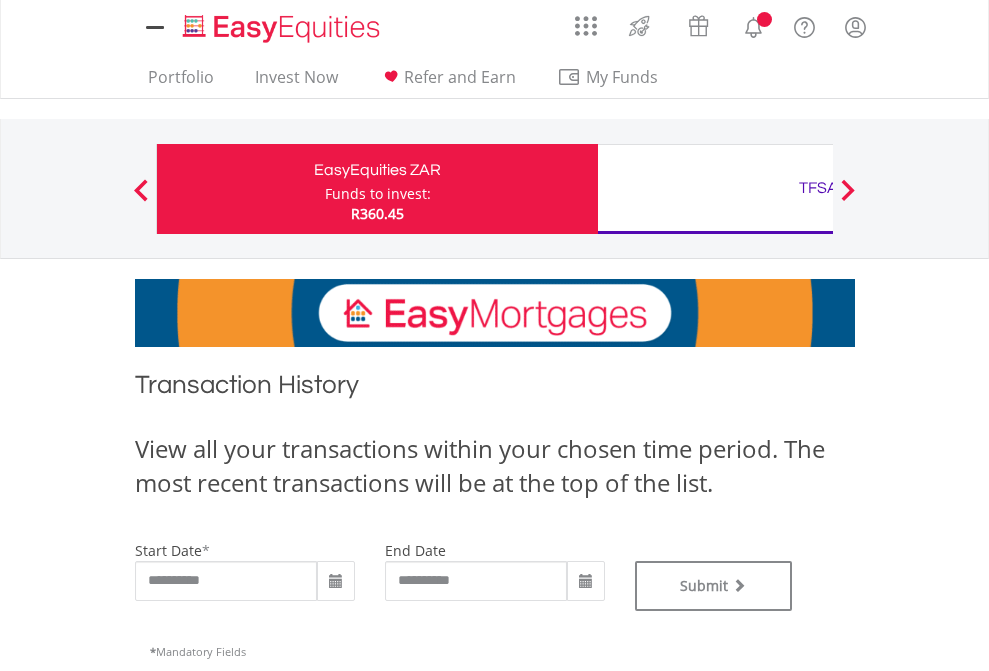 scroll, scrollTop: 0, scrollLeft: 0, axis: both 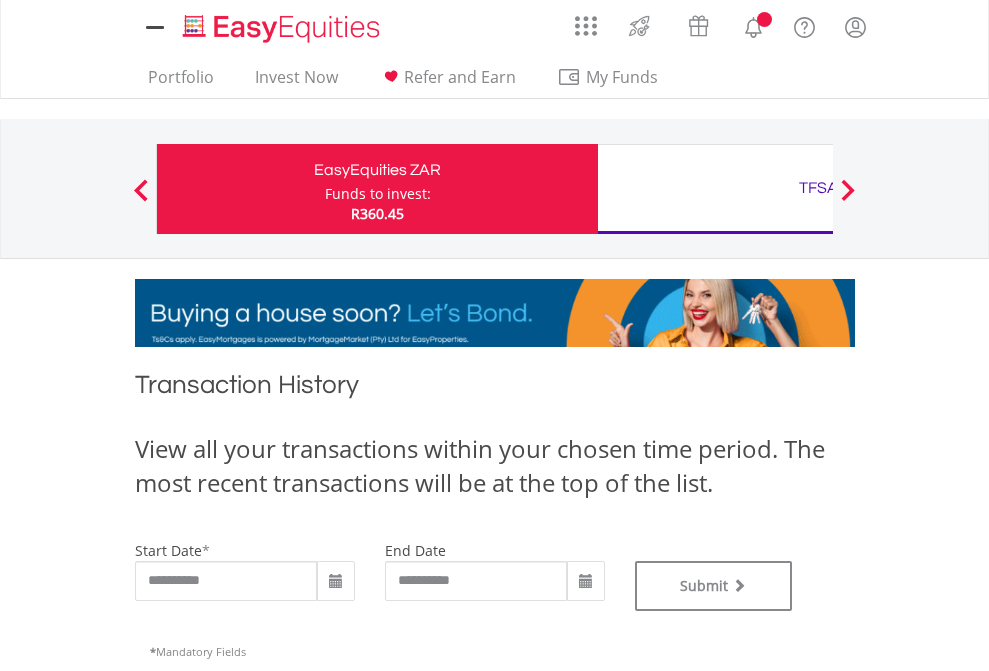 click on "TFSA" at bounding box center [818, 188] 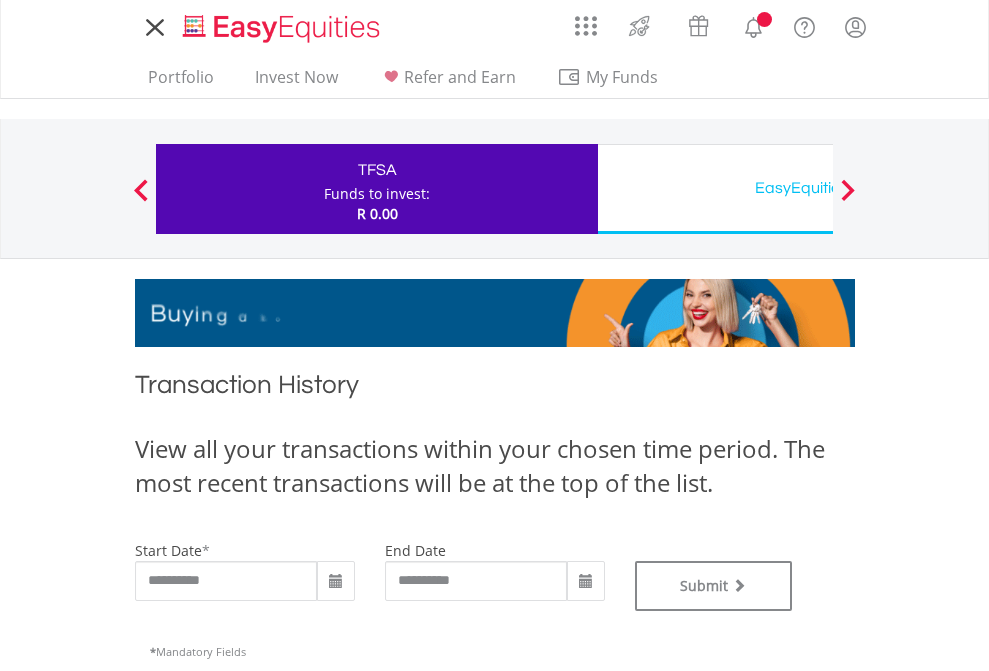 scroll, scrollTop: 0, scrollLeft: 0, axis: both 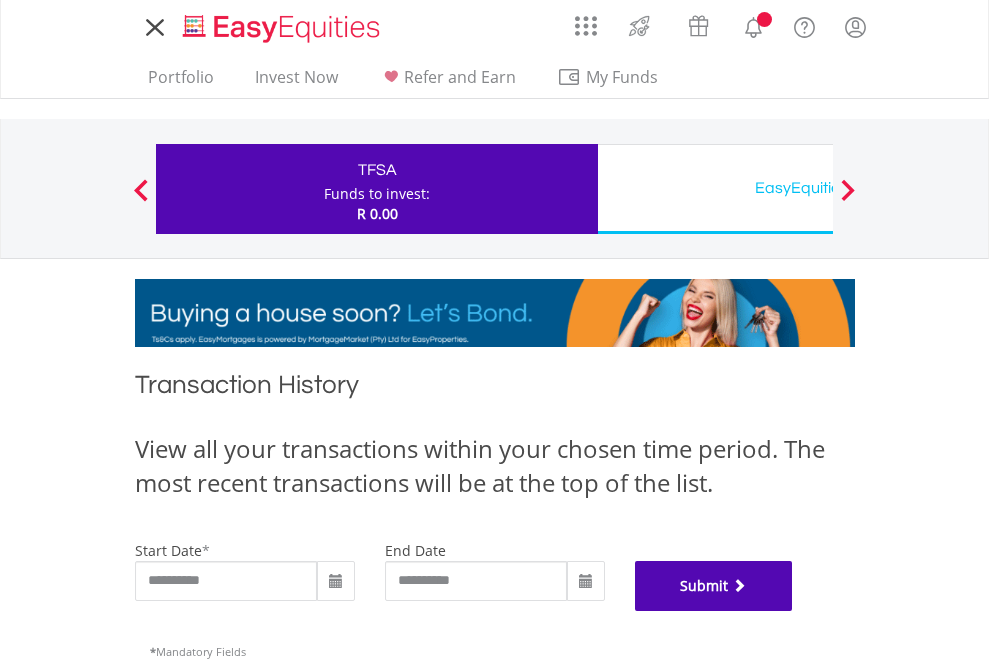 click on "Submit" at bounding box center (714, 586) 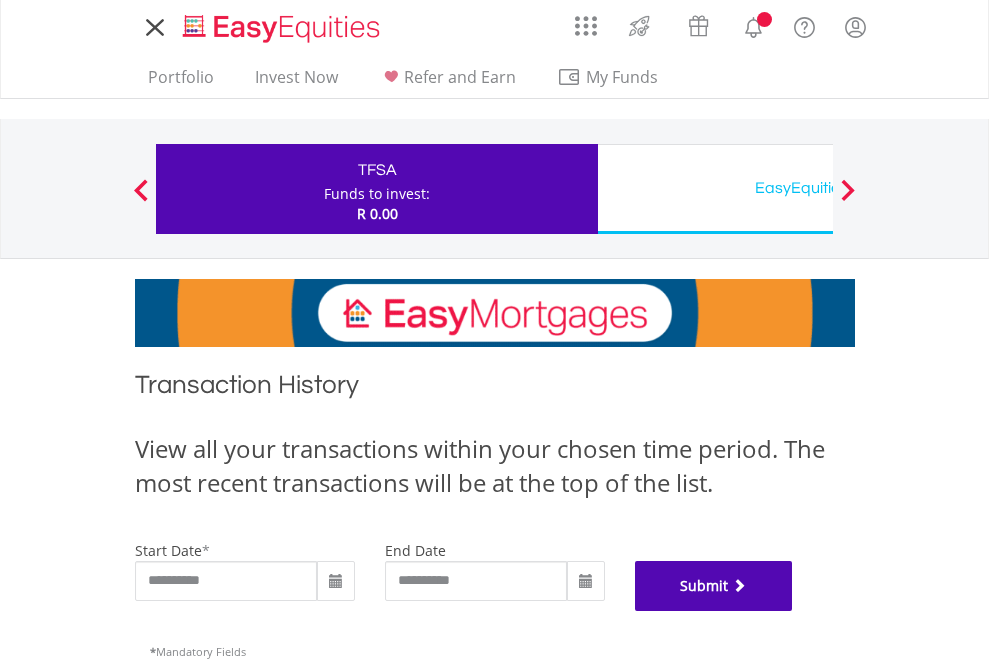 scroll, scrollTop: 811, scrollLeft: 0, axis: vertical 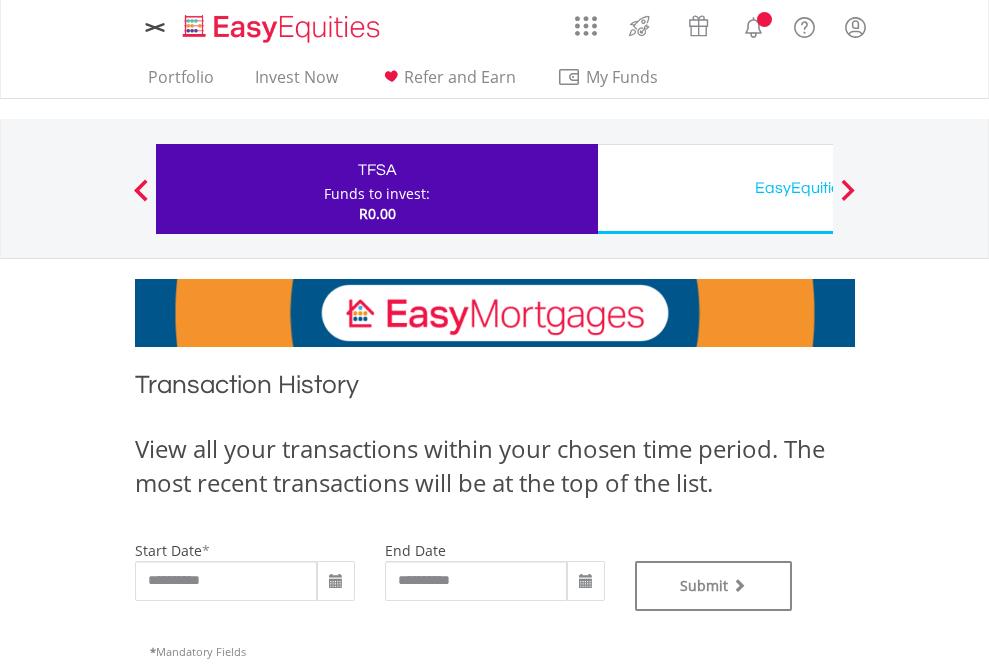 click on "EasyEquities USD" at bounding box center [818, 188] 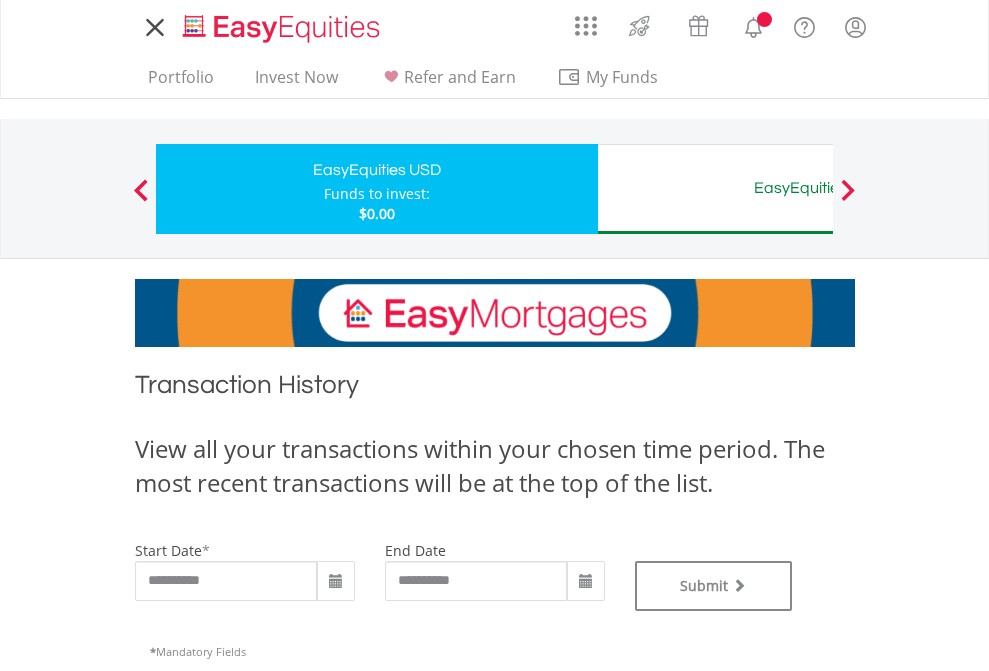 scroll, scrollTop: 0, scrollLeft: 0, axis: both 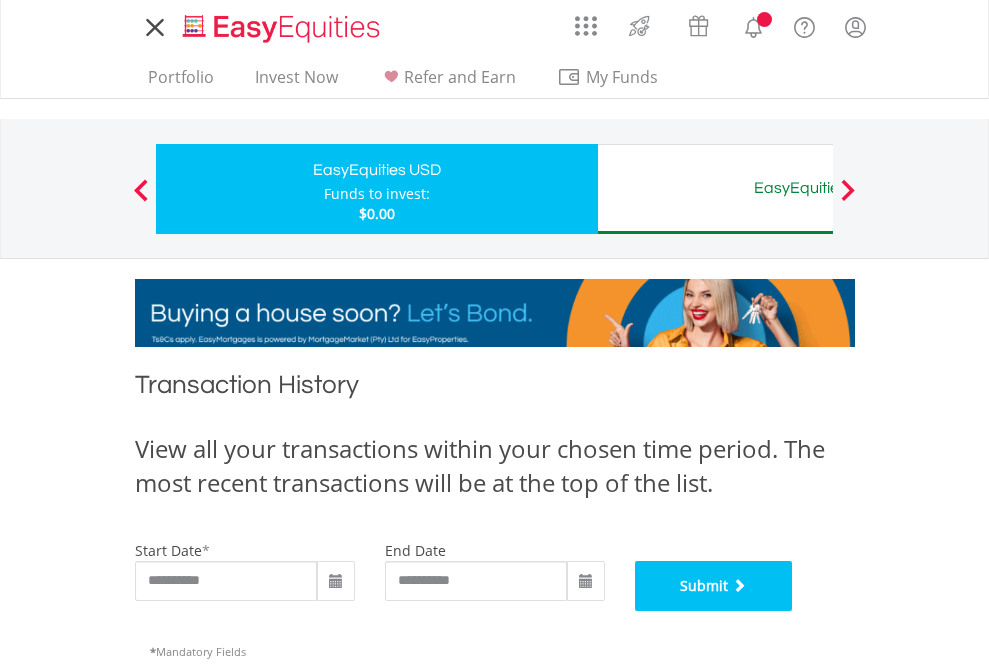 click on "Submit" at bounding box center [714, 586] 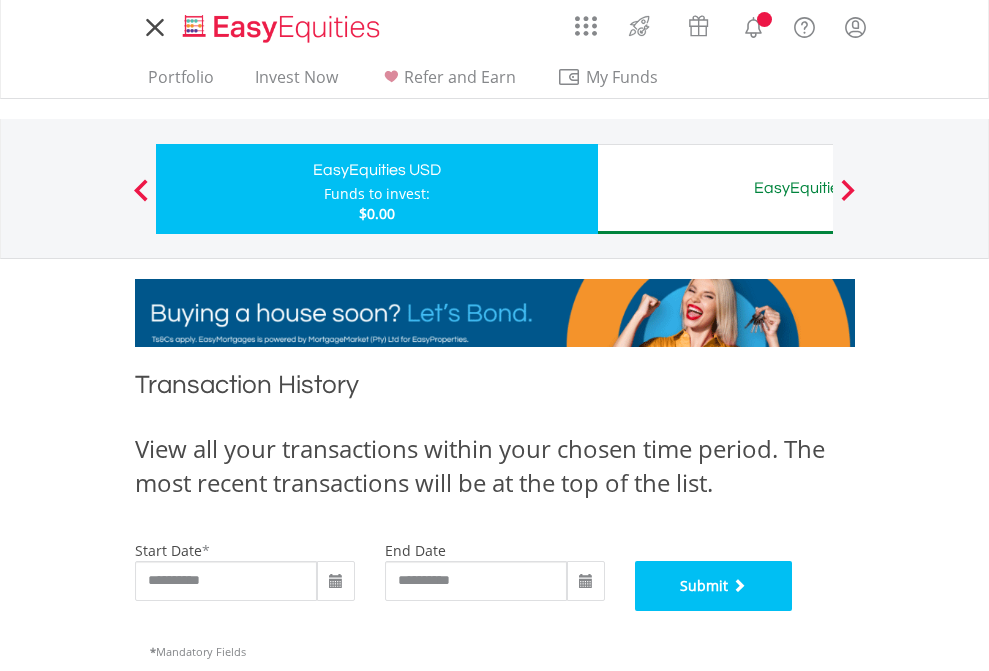 scroll, scrollTop: 811, scrollLeft: 0, axis: vertical 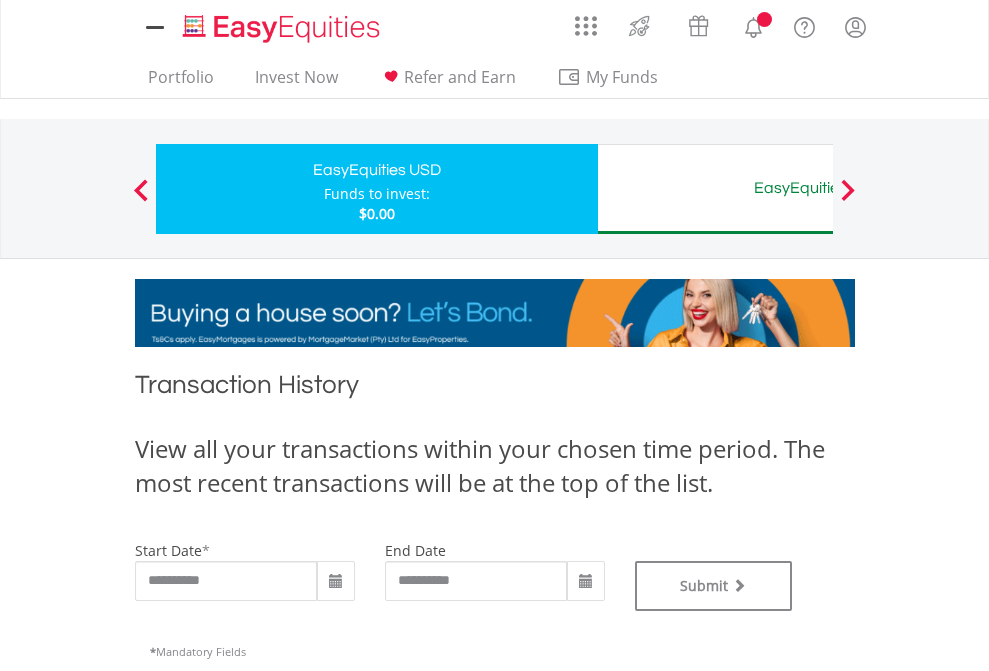 click on "EasyEquities AUD" at bounding box center [818, 188] 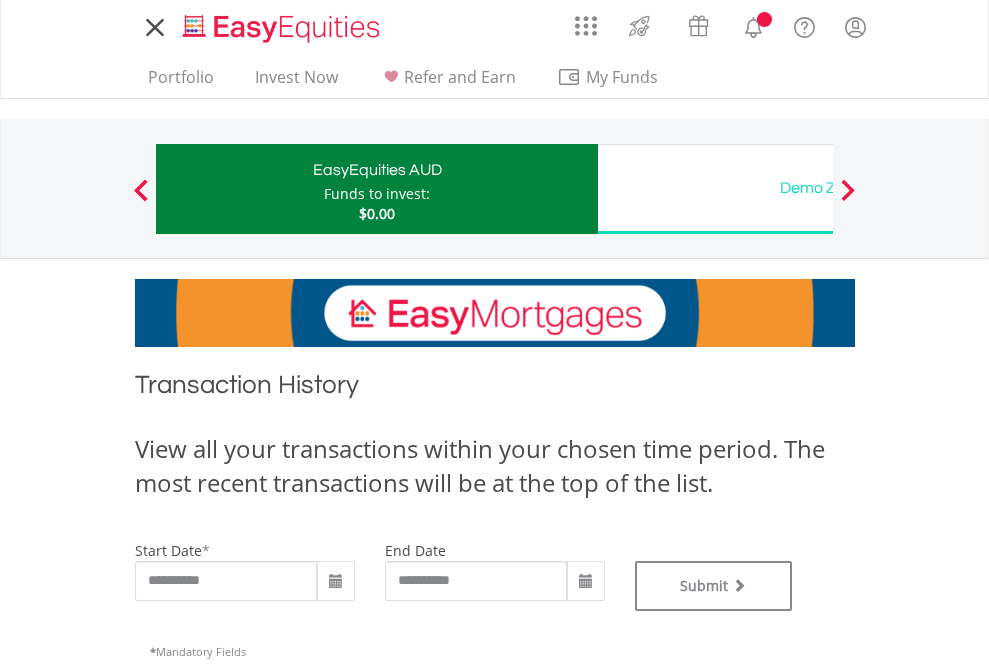 scroll, scrollTop: 0, scrollLeft: 0, axis: both 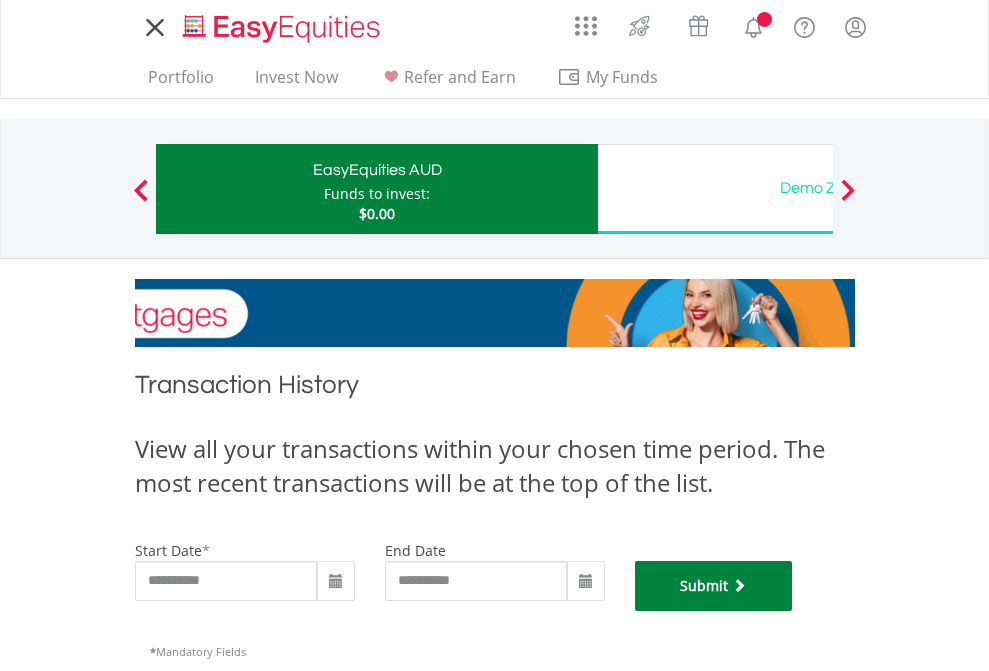 click on "Submit" at bounding box center [714, 586] 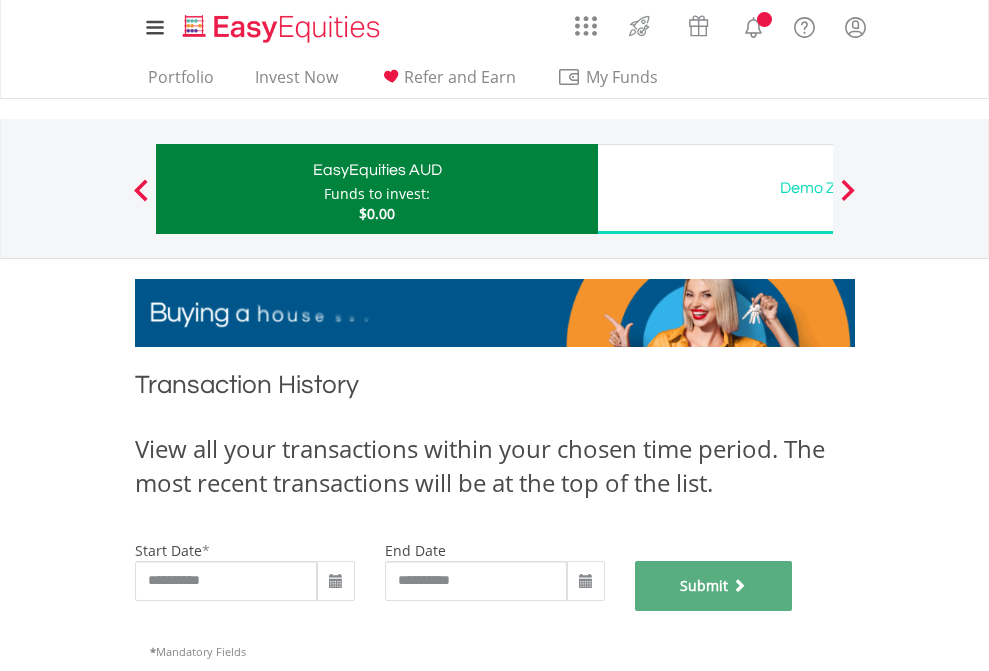 scroll, scrollTop: 811, scrollLeft: 0, axis: vertical 